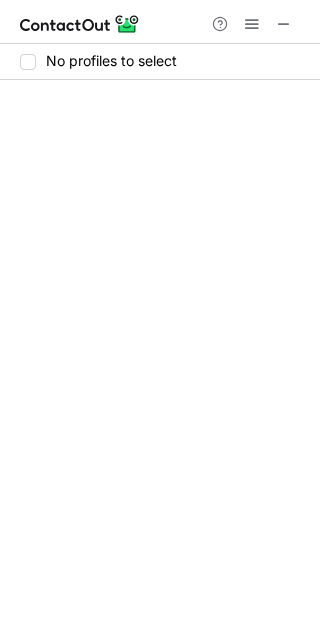 scroll, scrollTop: 0, scrollLeft: 0, axis: both 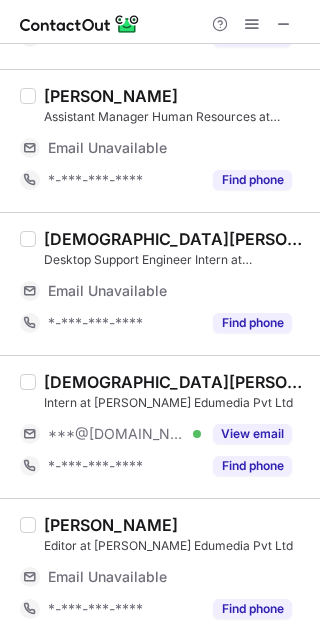 click on "[DEMOGRAPHIC_DATA][PERSON_NAME][DEMOGRAPHIC_DATA]" at bounding box center [176, 382] 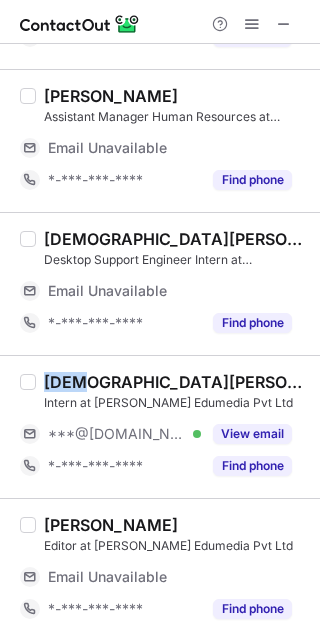 click on "Jeet Jain" at bounding box center (176, 382) 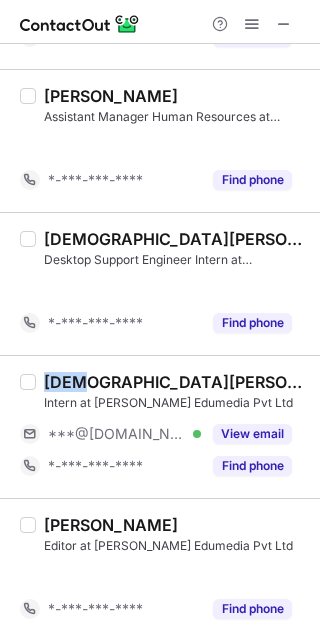 scroll, scrollTop: 136, scrollLeft: 0, axis: vertical 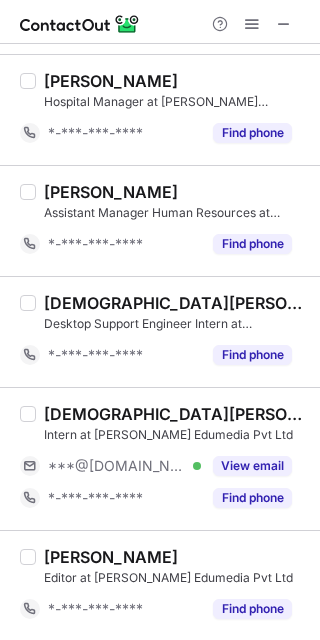 click on "Jeet Jain Intern at Jeevandeep Edumedia Pvt Ltd ***@gmail.com Verified View email *-***-***-**** Find phone" at bounding box center [172, 459] 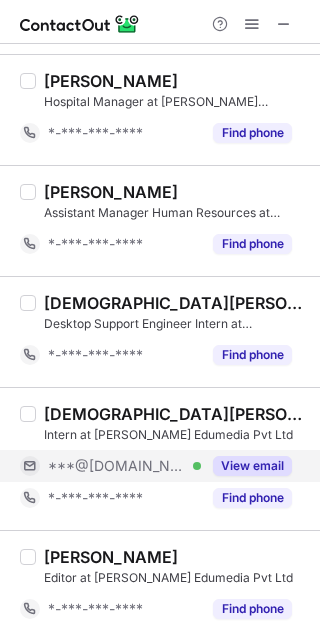 click on "***@[DOMAIN_NAME]" at bounding box center [117, 466] 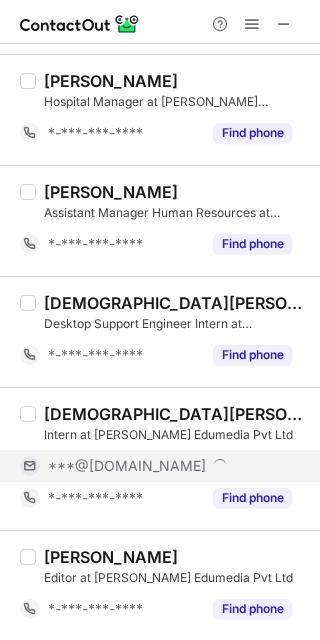 click on "***@[DOMAIN_NAME]" at bounding box center (127, 466) 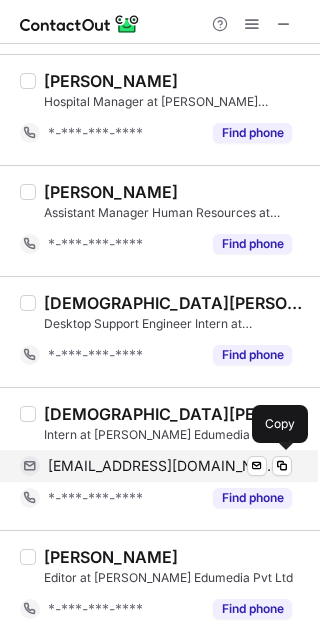 click on "jeetj1405@gmail.com" at bounding box center [162, 466] 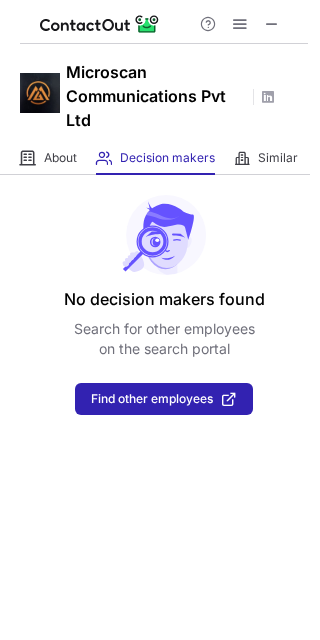 scroll, scrollTop: 0, scrollLeft: 0, axis: both 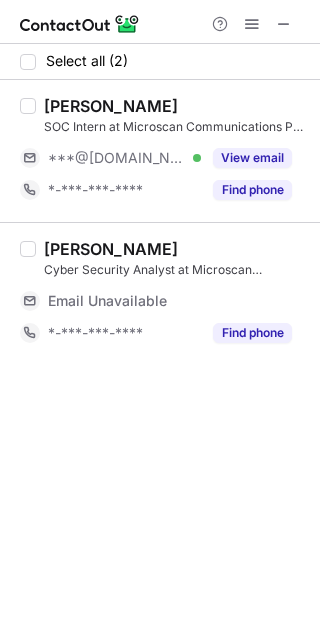 click on "[PERSON_NAME]" at bounding box center (111, 106) 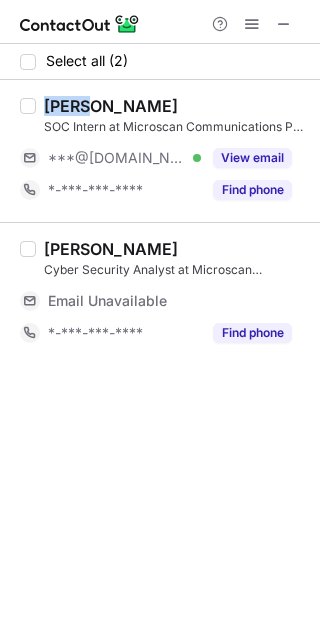 click on "Ishan Joshi" at bounding box center (111, 106) 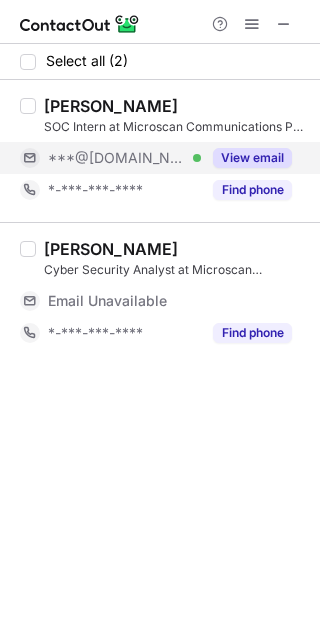 click on "***@[DOMAIN_NAME]" at bounding box center [117, 158] 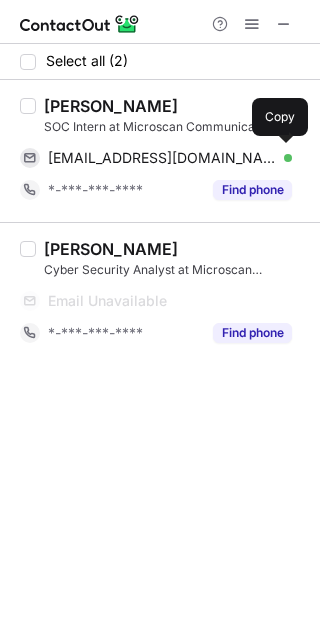 click on "ishanyateenjoshi@gmail.com" at bounding box center (162, 158) 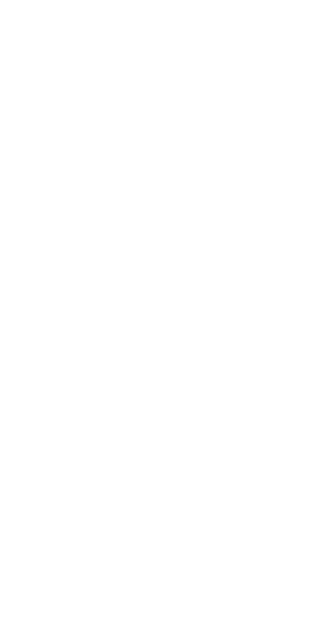 scroll, scrollTop: 0, scrollLeft: 0, axis: both 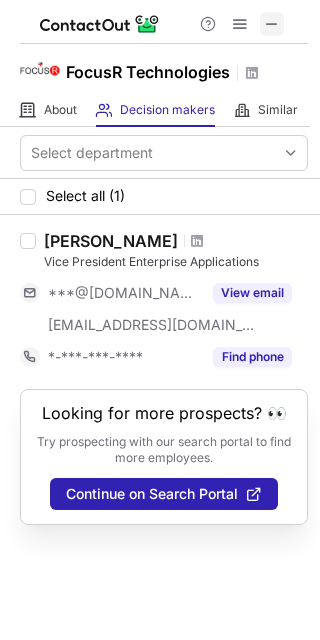 click at bounding box center [272, 24] 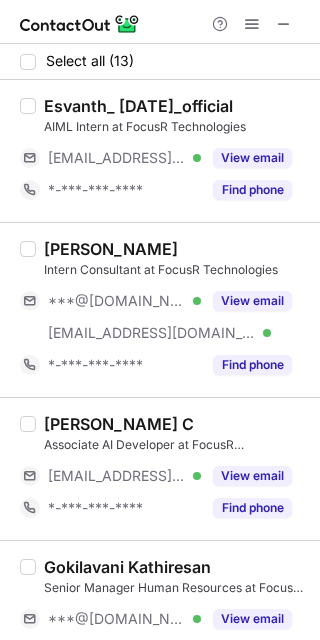 click on "Udhayan Govindharaj" at bounding box center [111, 249] 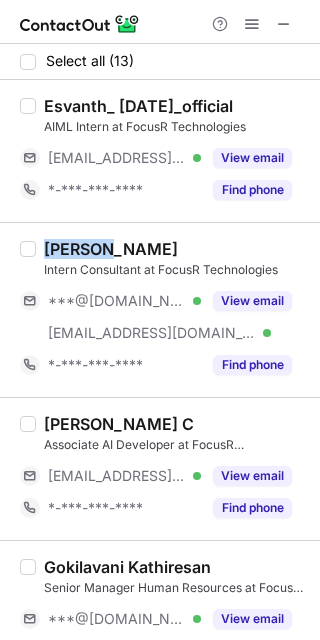 click on "Udhayan Govindharaj" at bounding box center (111, 249) 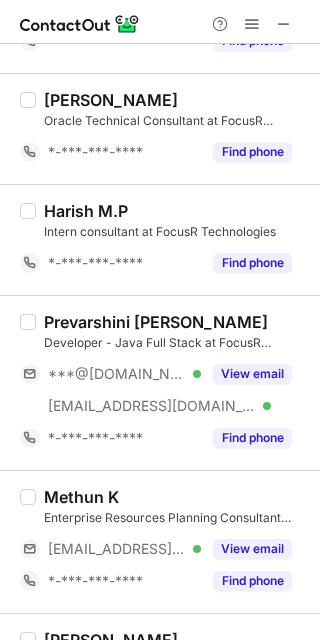 scroll, scrollTop: 1149, scrollLeft: 0, axis: vertical 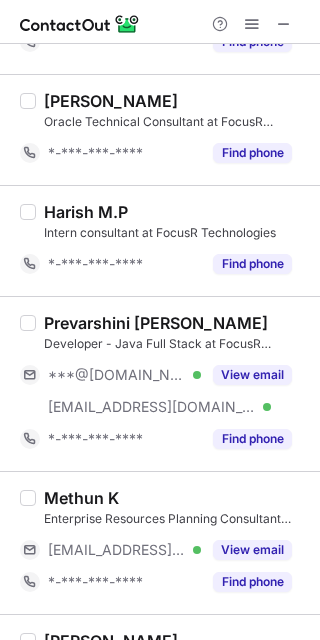 click on "Prevarshini R J" at bounding box center [156, 323] 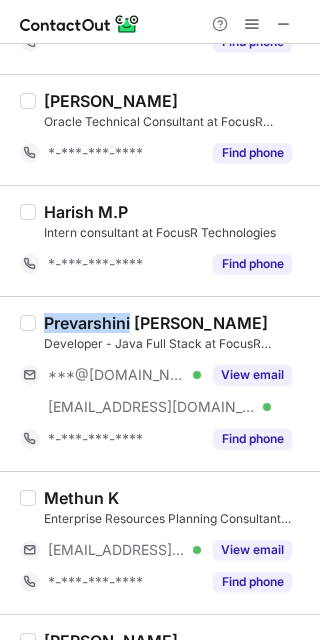 copy on "Prevarshini" 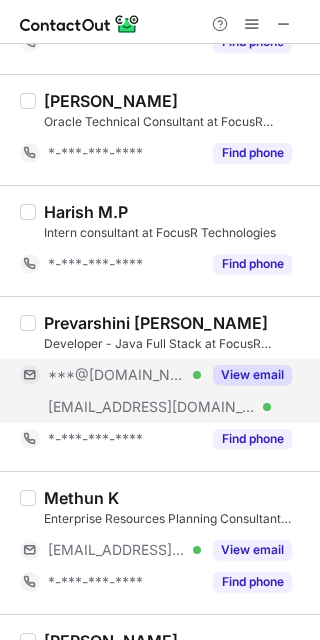 click on "***@[DOMAIN_NAME]" at bounding box center (117, 375) 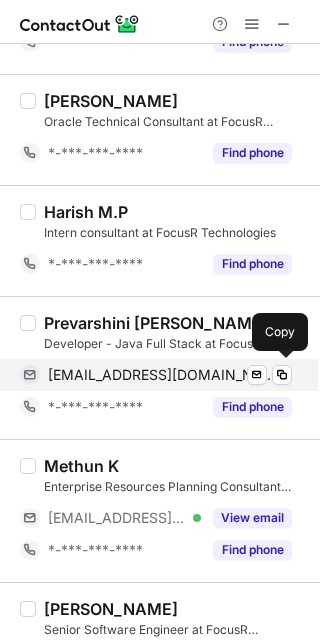click on "prevarshinirj@gmail.com" at bounding box center (162, 375) 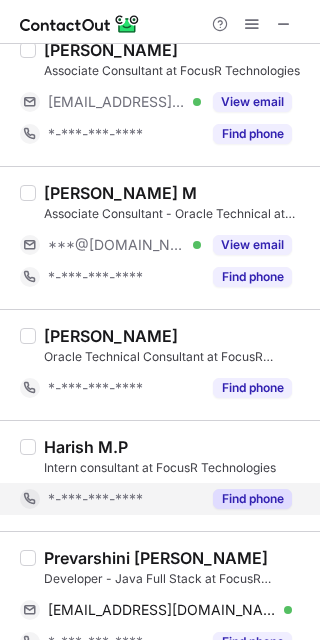 scroll, scrollTop: 824, scrollLeft: 0, axis: vertical 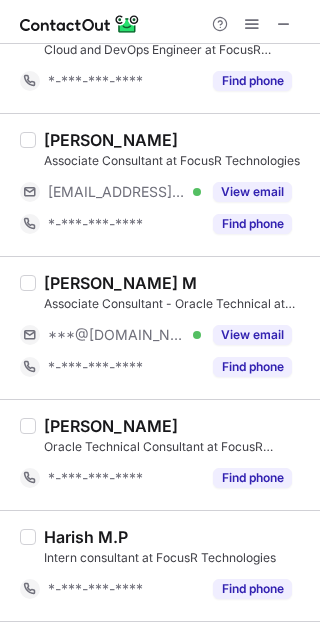 click on "Vinothkumar M" at bounding box center (120, 283) 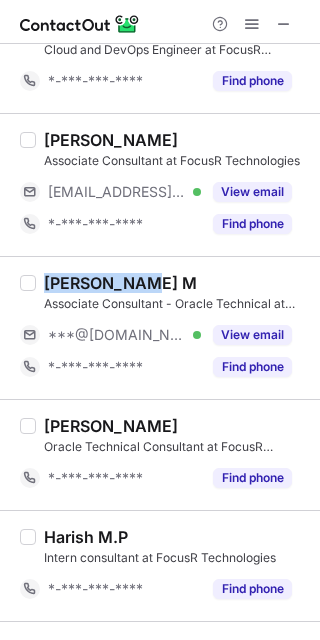 click on "Vinothkumar M" at bounding box center (120, 283) 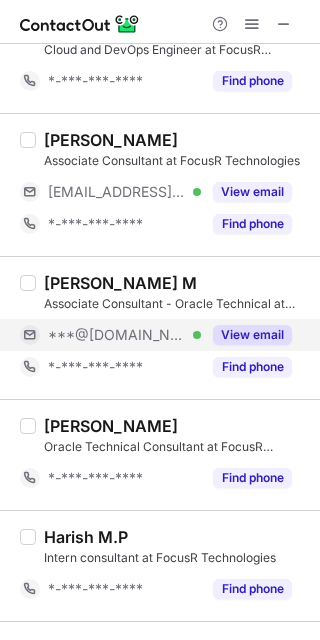 click on "***@gmail.com Verified" at bounding box center (110, 335) 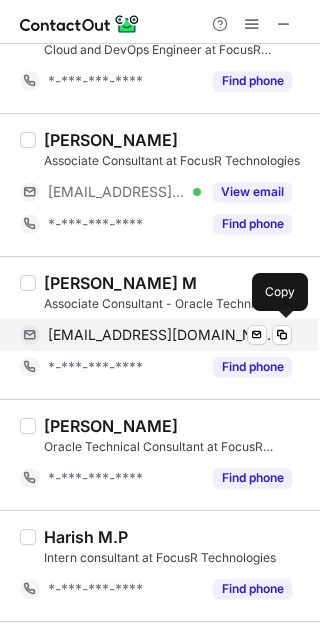 click on "vinothkumarmvk1997@gmail.com" at bounding box center [162, 335] 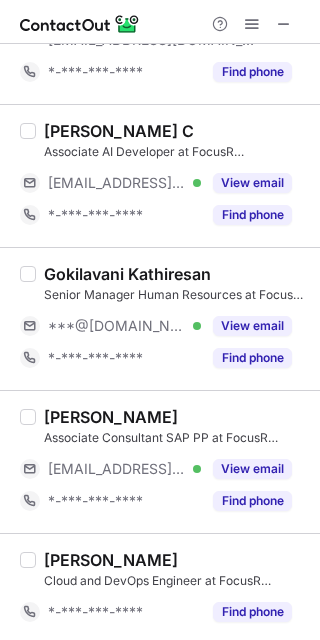scroll, scrollTop: 296, scrollLeft: 0, axis: vertical 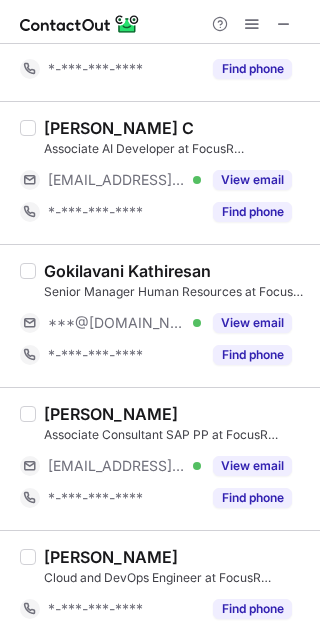 click on "Gokilavani Kathiresan" at bounding box center [127, 271] 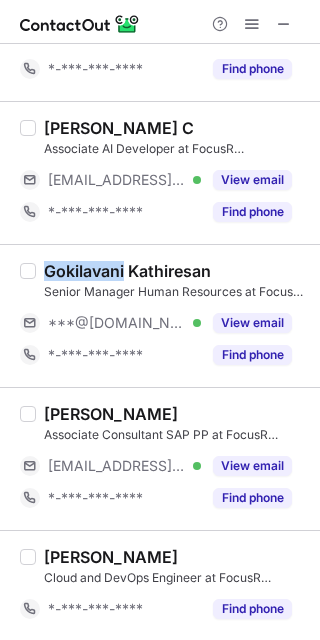 click on "Gokilavani Kathiresan" at bounding box center (127, 271) 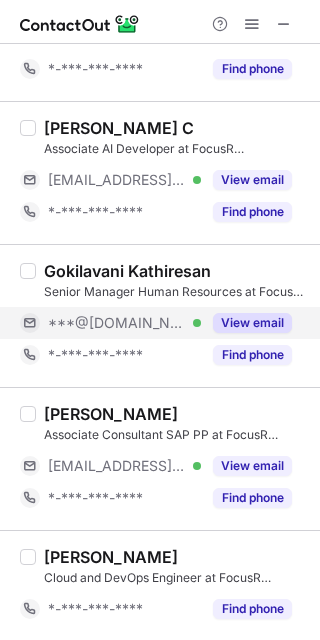 click on "***@gmail.com Verified" at bounding box center (124, 323) 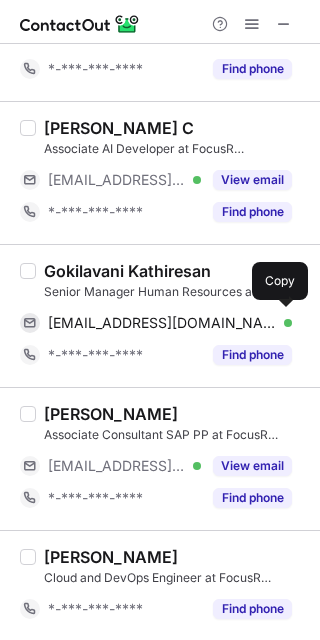 click on "gokilavani444@gmail.com" at bounding box center [162, 323] 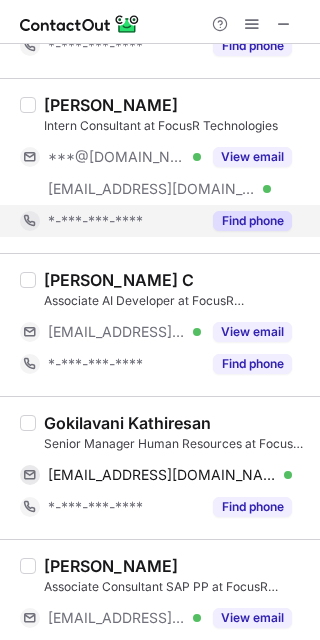 scroll, scrollTop: 0, scrollLeft: 0, axis: both 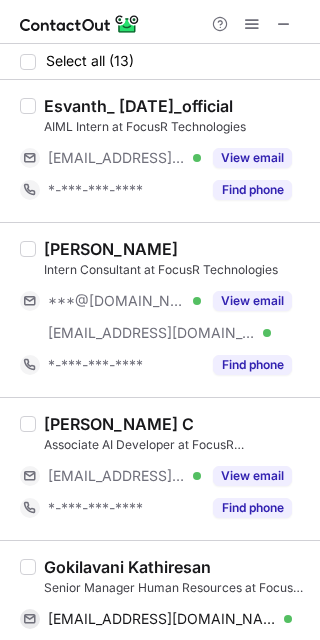 click on "Udhayan Govindharaj" at bounding box center (111, 249) 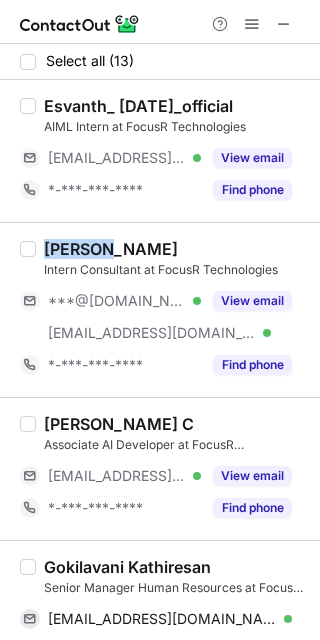 click on "Udhayan Govindharaj" at bounding box center [111, 249] 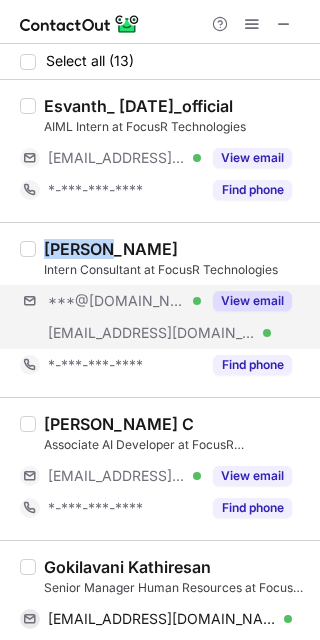 copy on "Udhayan" 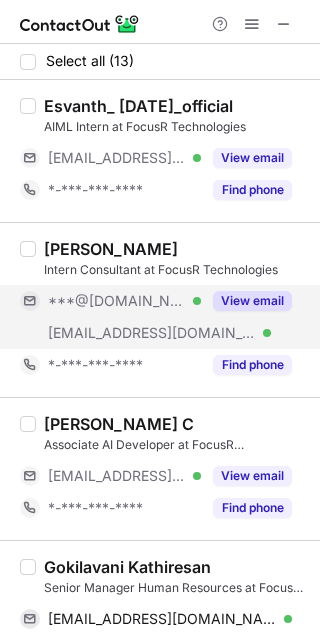 click on "***@[DOMAIN_NAME]" at bounding box center [117, 301] 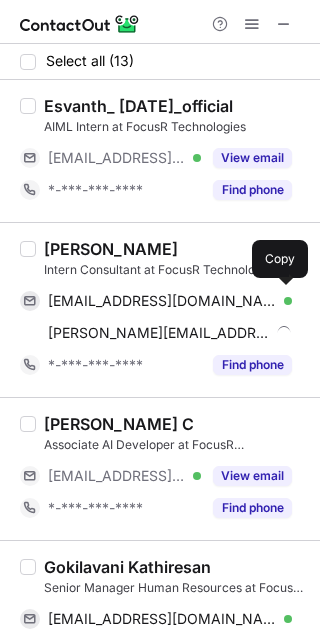 click on "udhaykarthick143@gmail.com" at bounding box center (162, 301) 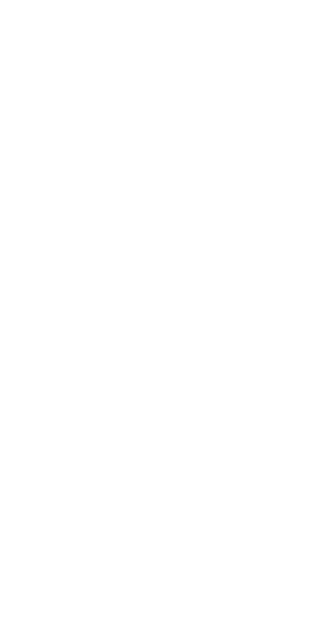 scroll, scrollTop: 0, scrollLeft: 0, axis: both 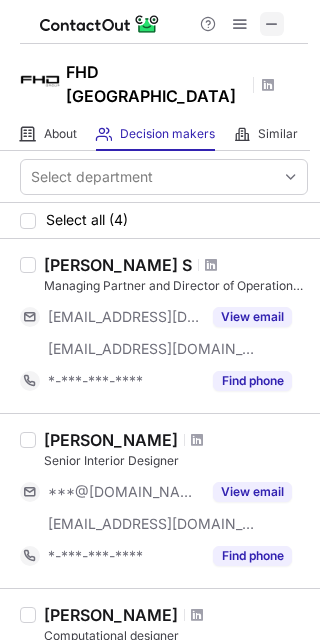 click at bounding box center (272, 24) 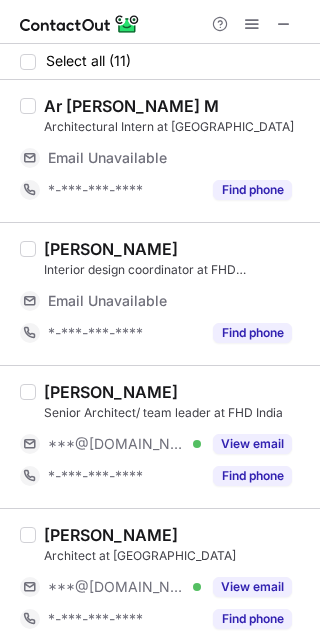 click on "Tripti Pincha" at bounding box center (111, 392) 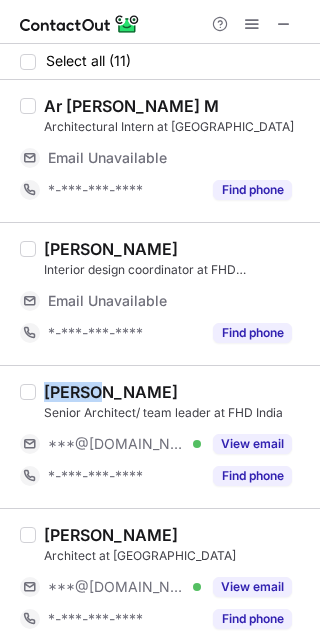 copy on "Tripti" 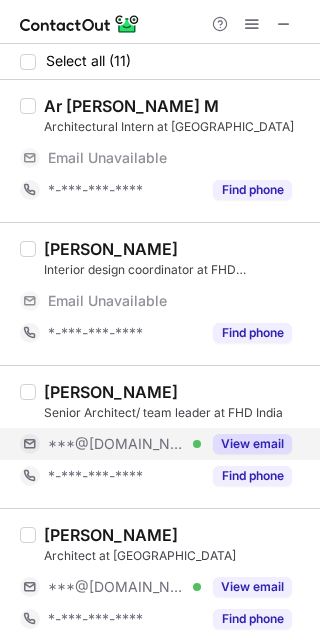 click on "***@[DOMAIN_NAME]" at bounding box center [117, 444] 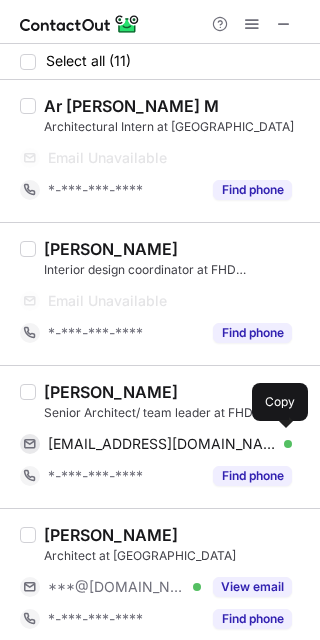 click on "triptipincha@gmail.com" at bounding box center (162, 444) 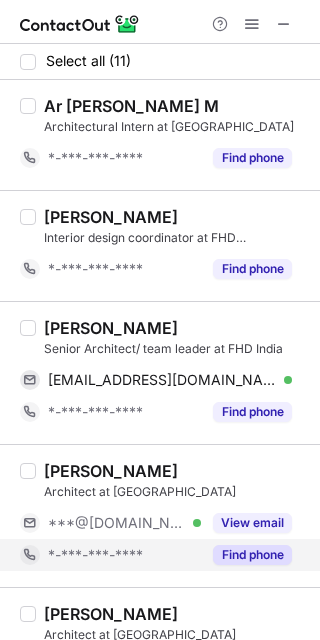 scroll, scrollTop: 157, scrollLeft: 0, axis: vertical 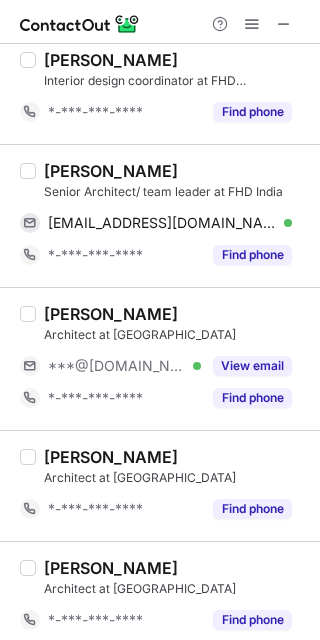 click on "Priya Abbisetty" at bounding box center [111, 314] 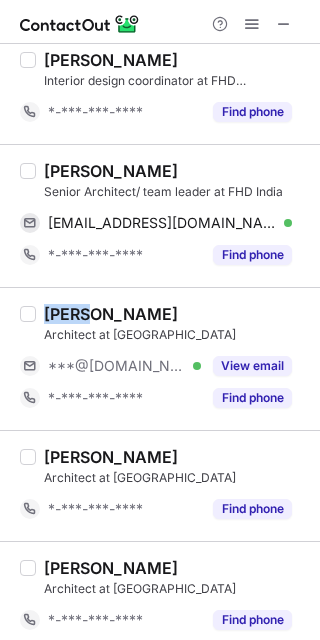 copy on "Priya" 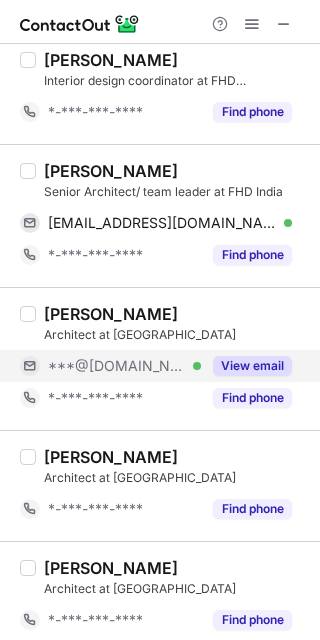 click on "***@[DOMAIN_NAME]" at bounding box center (117, 366) 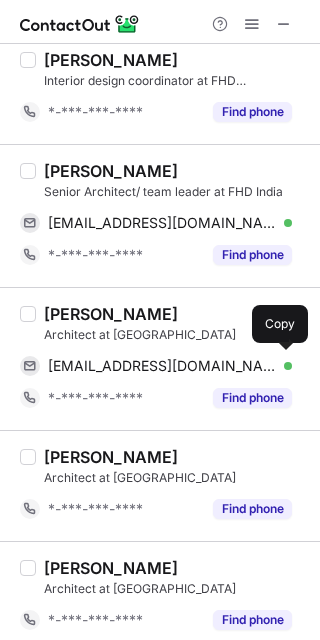 click on "itsabbisetty75@gmail.com" at bounding box center (162, 366) 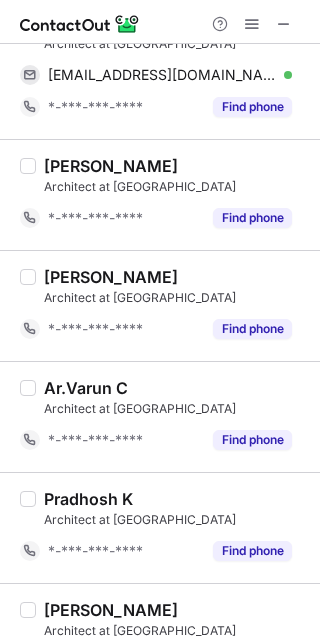 scroll, scrollTop: 722, scrollLeft: 0, axis: vertical 